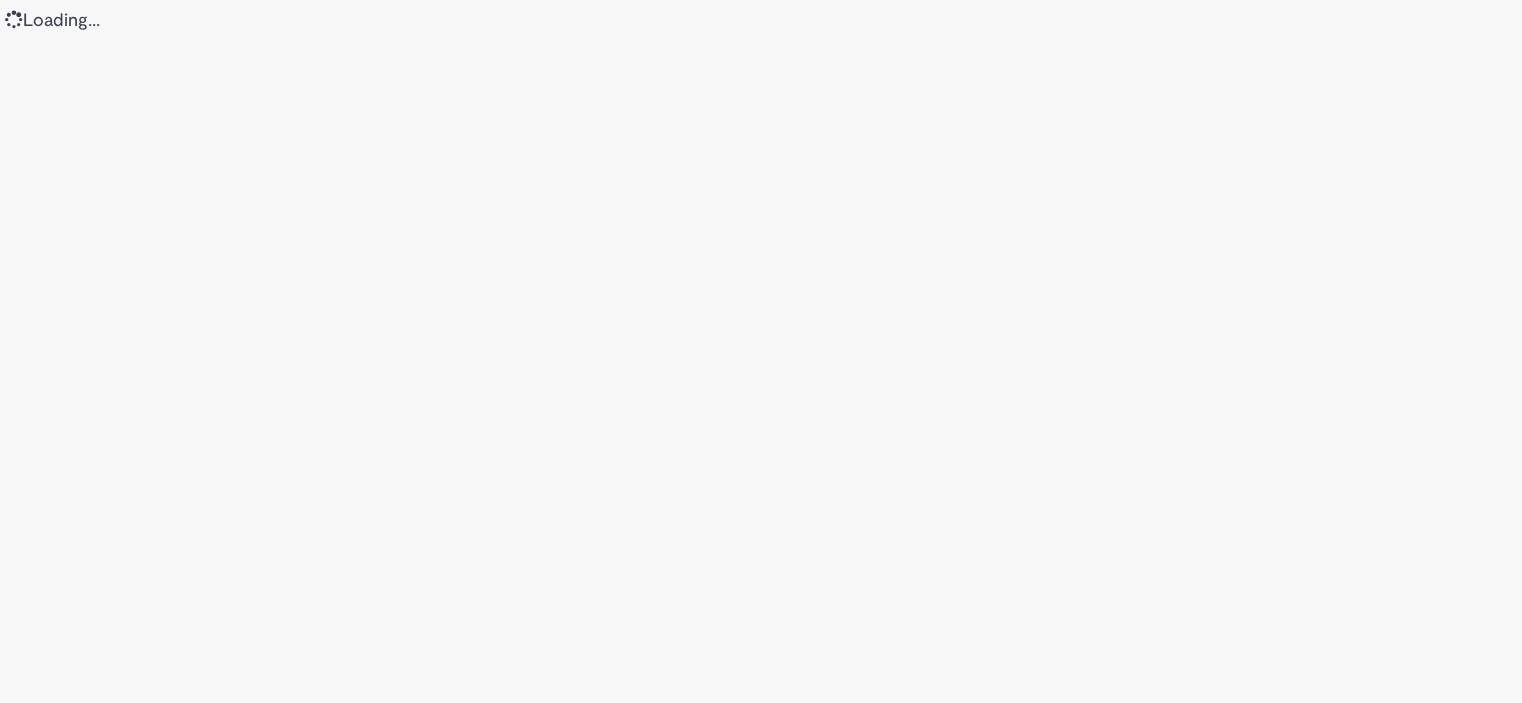 scroll, scrollTop: 0, scrollLeft: 0, axis: both 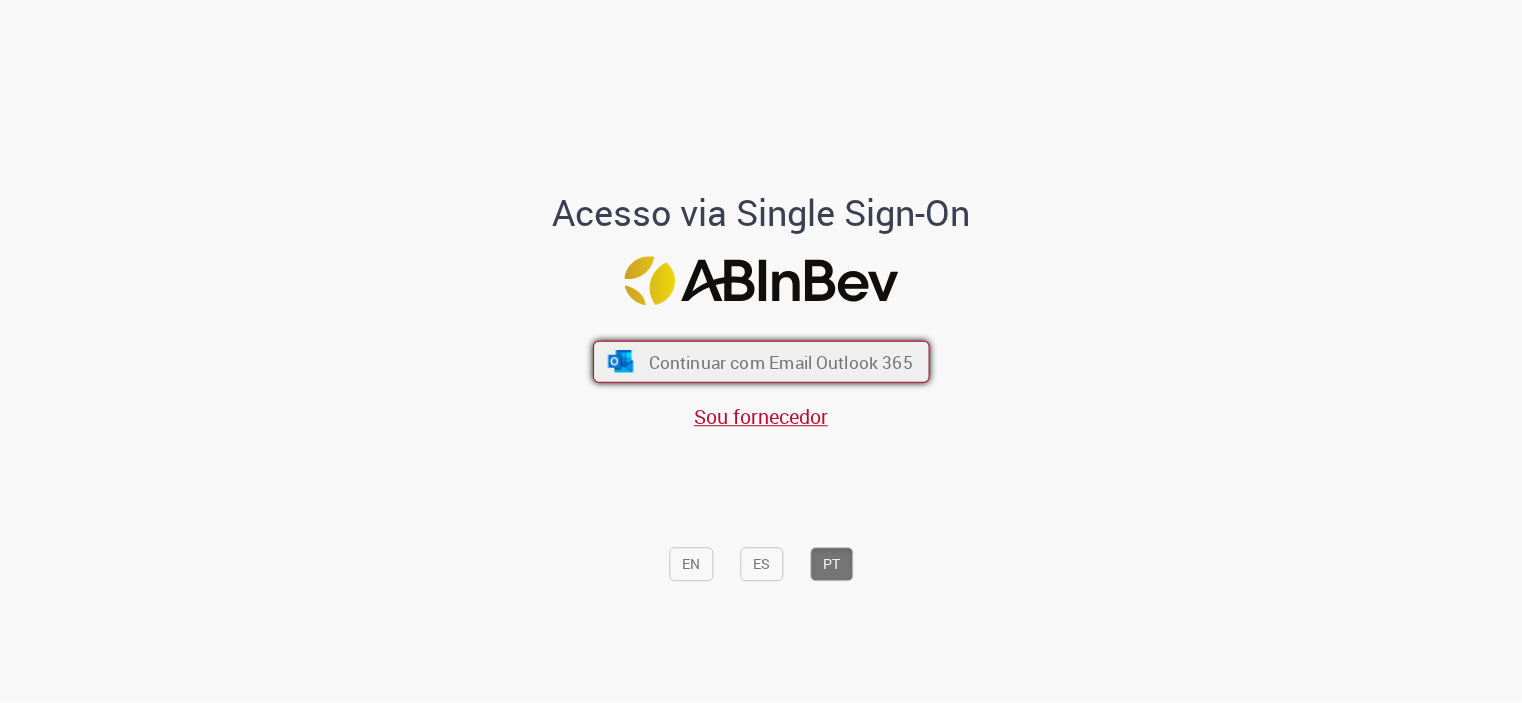 click on "Continuar com Email Outlook 365" at bounding box center (780, 361) 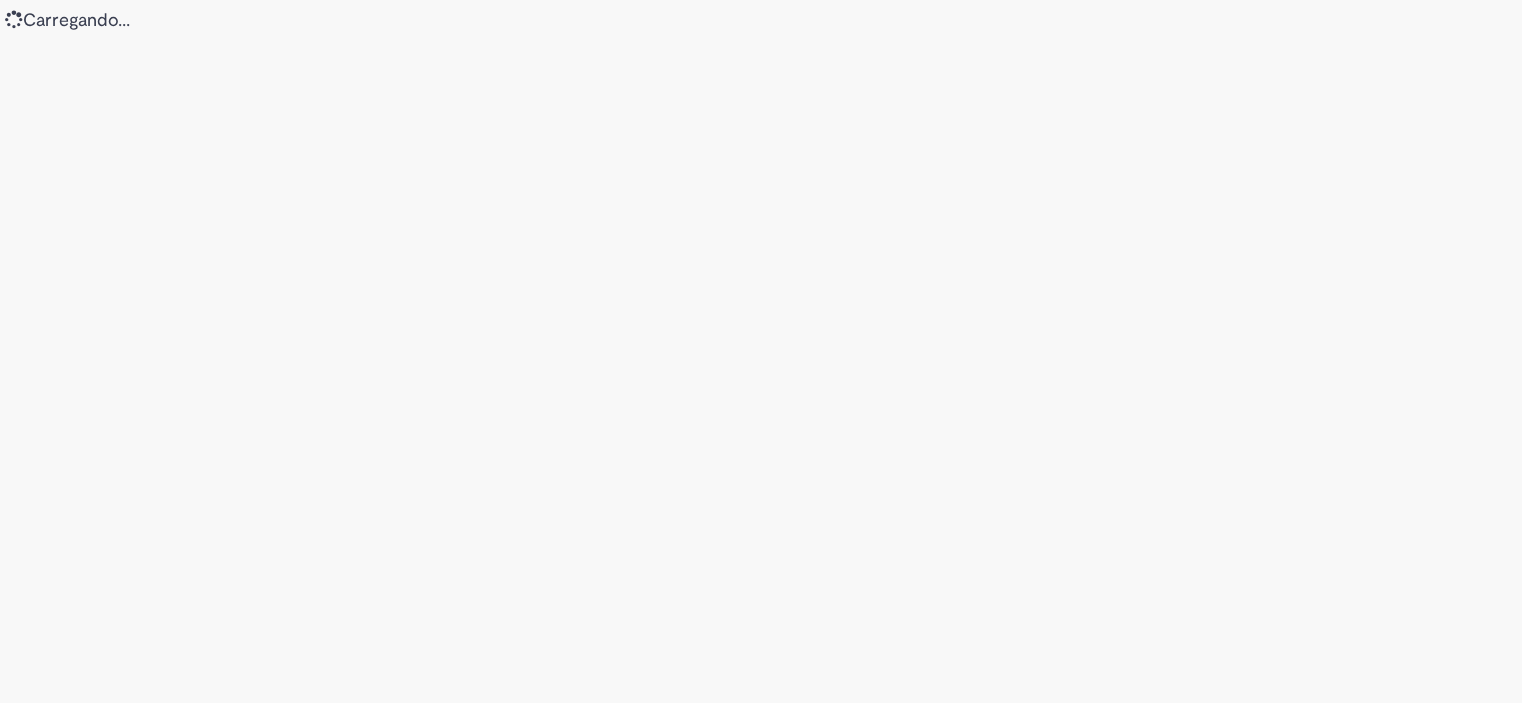 scroll, scrollTop: 0, scrollLeft: 0, axis: both 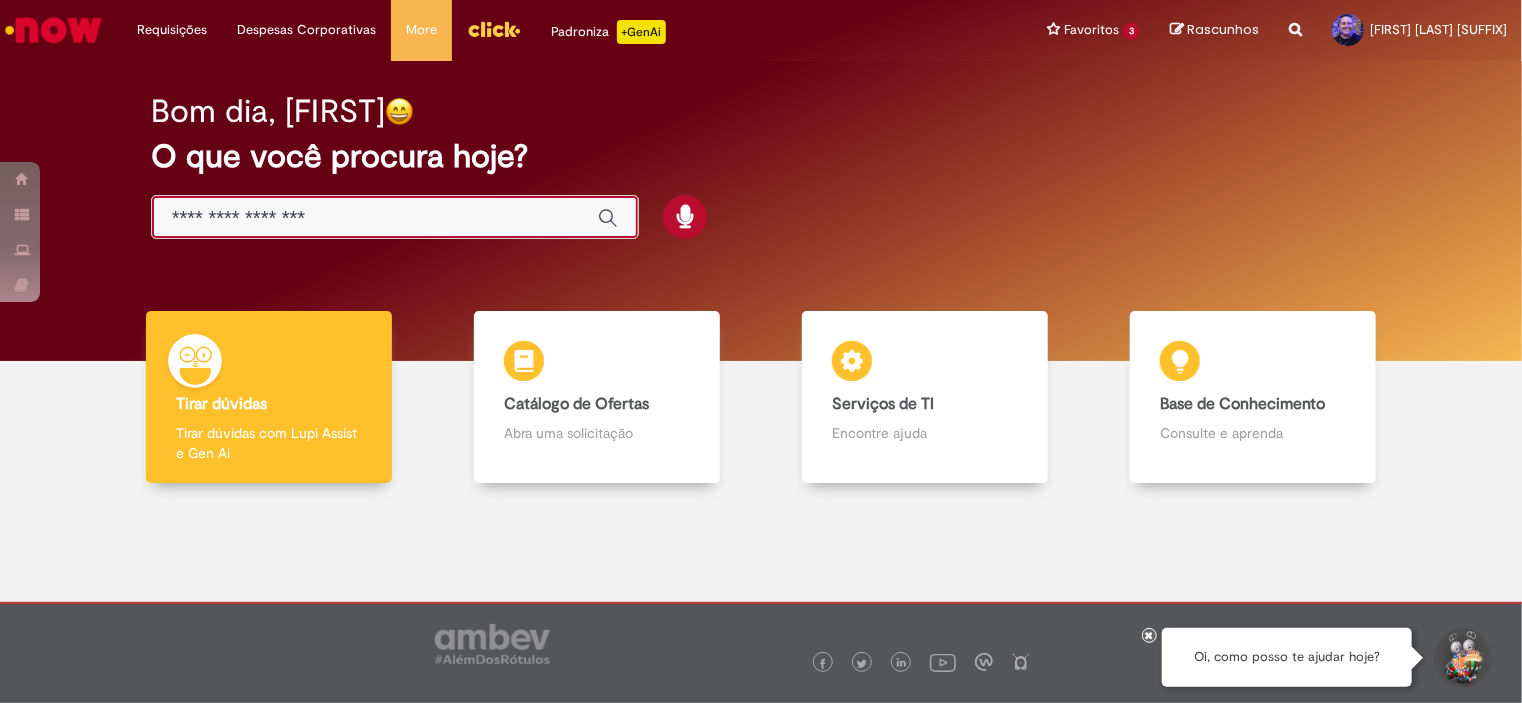 click at bounding box center (375, 218) 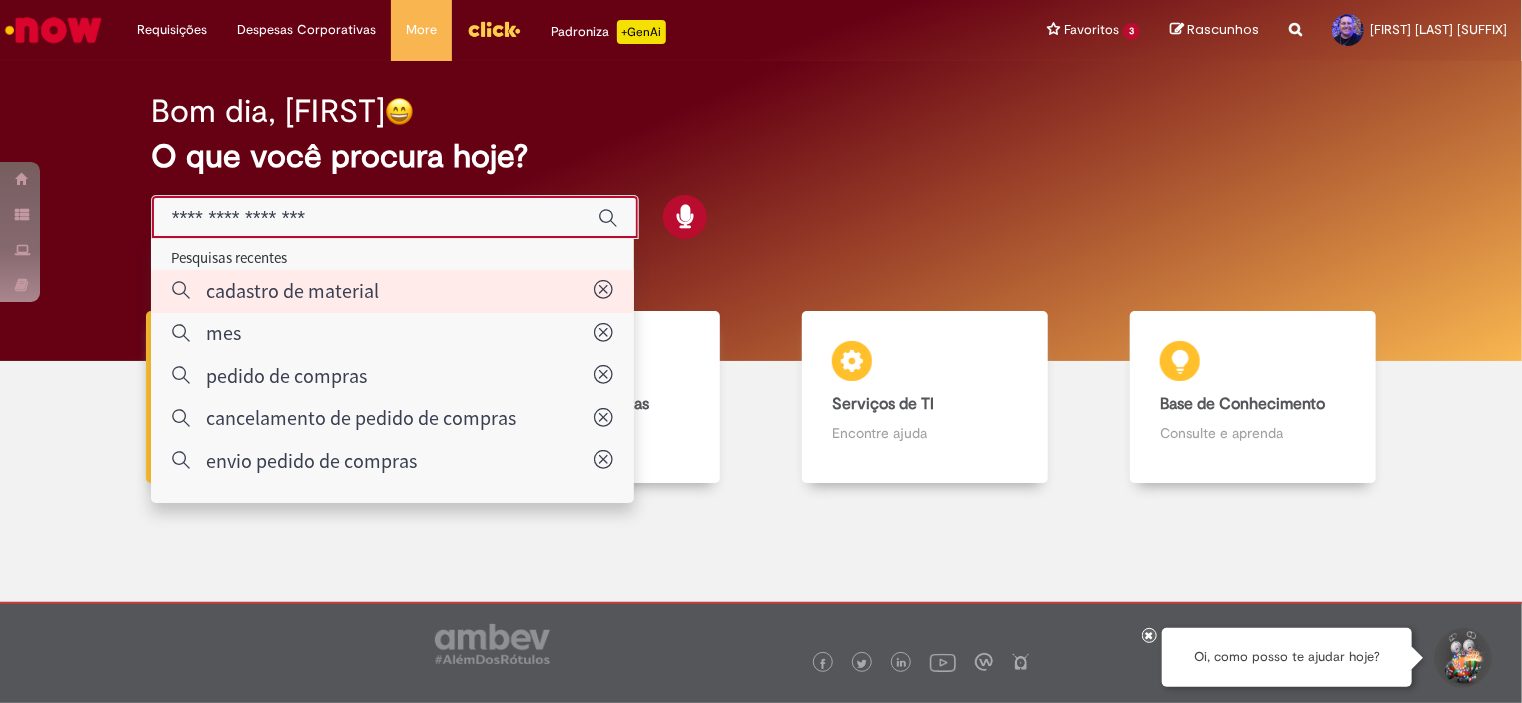 type on "**********" 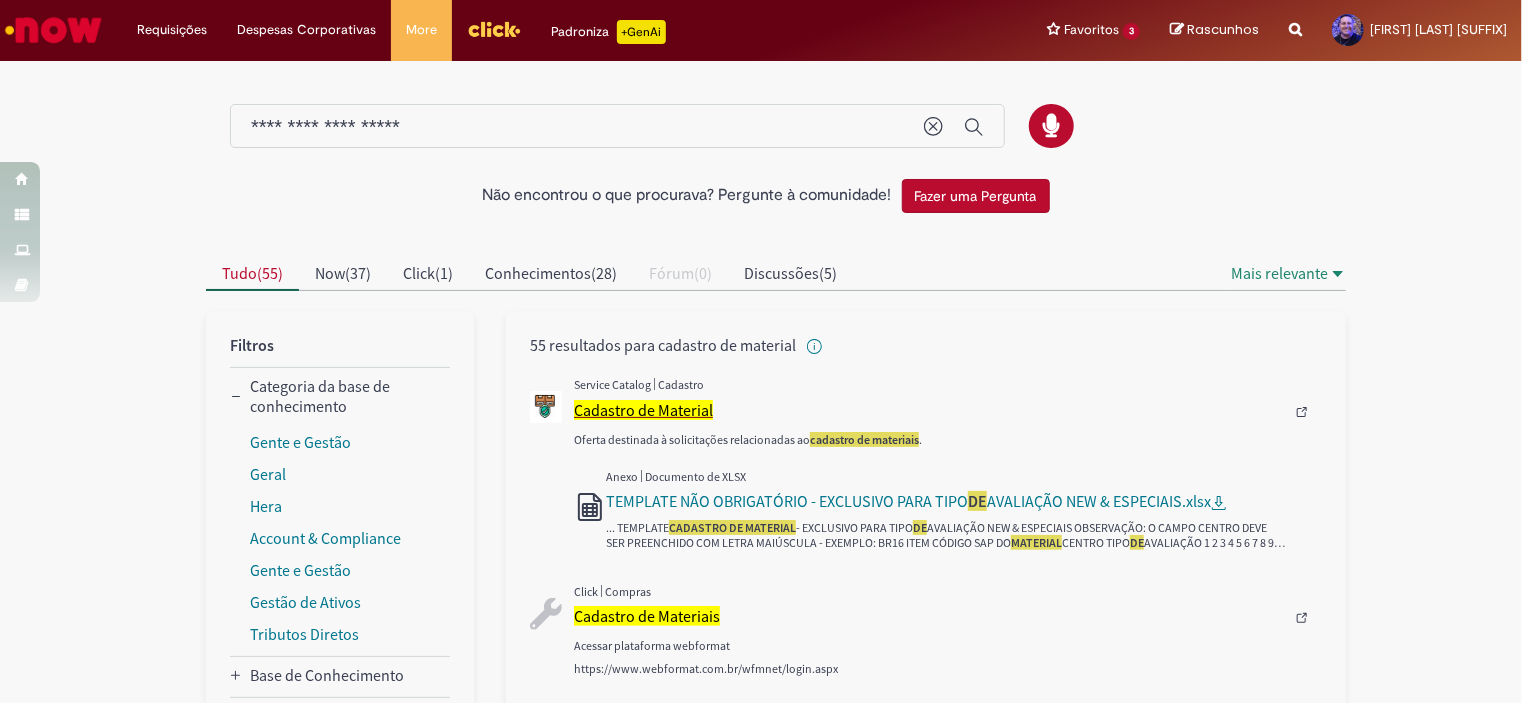 click on "Cadastro de Material" at bounding box center [643, 410] 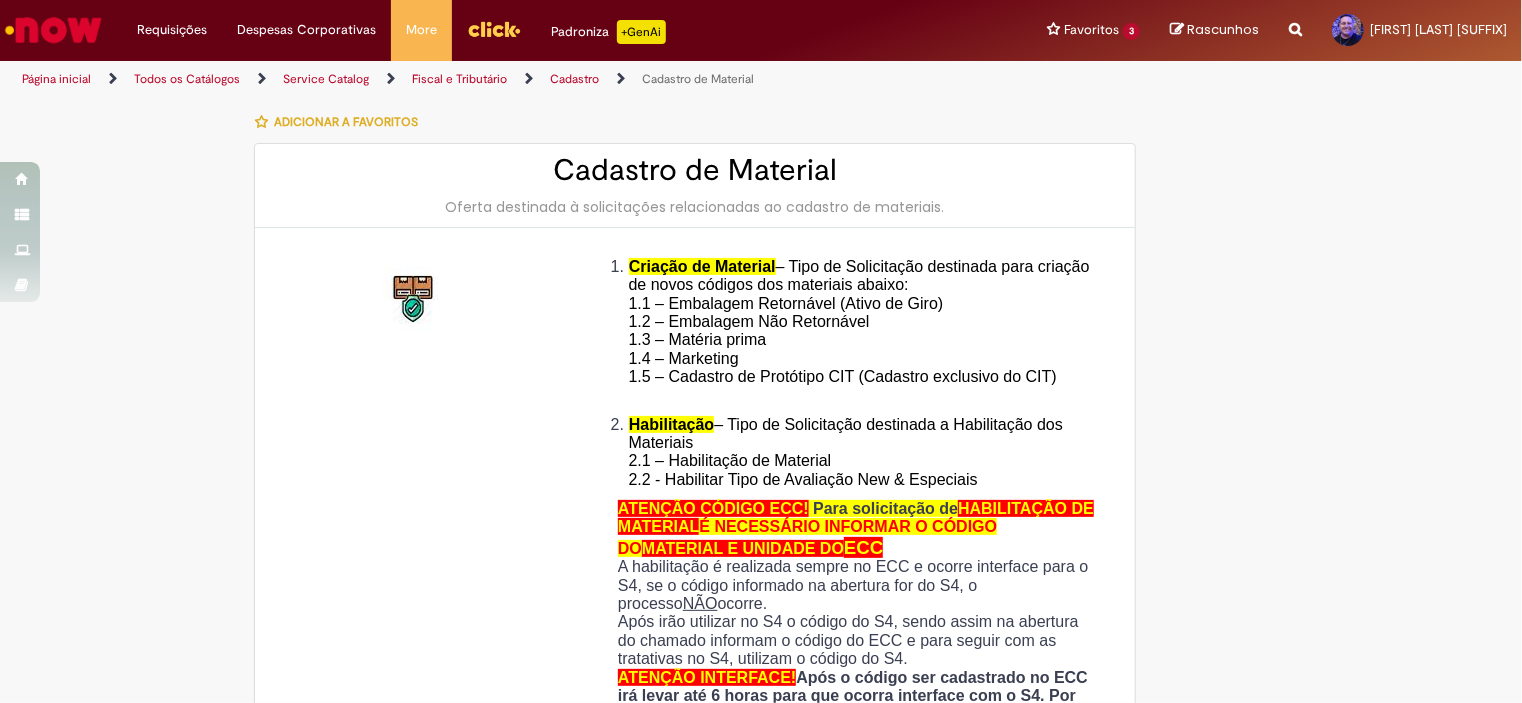 type on "********" 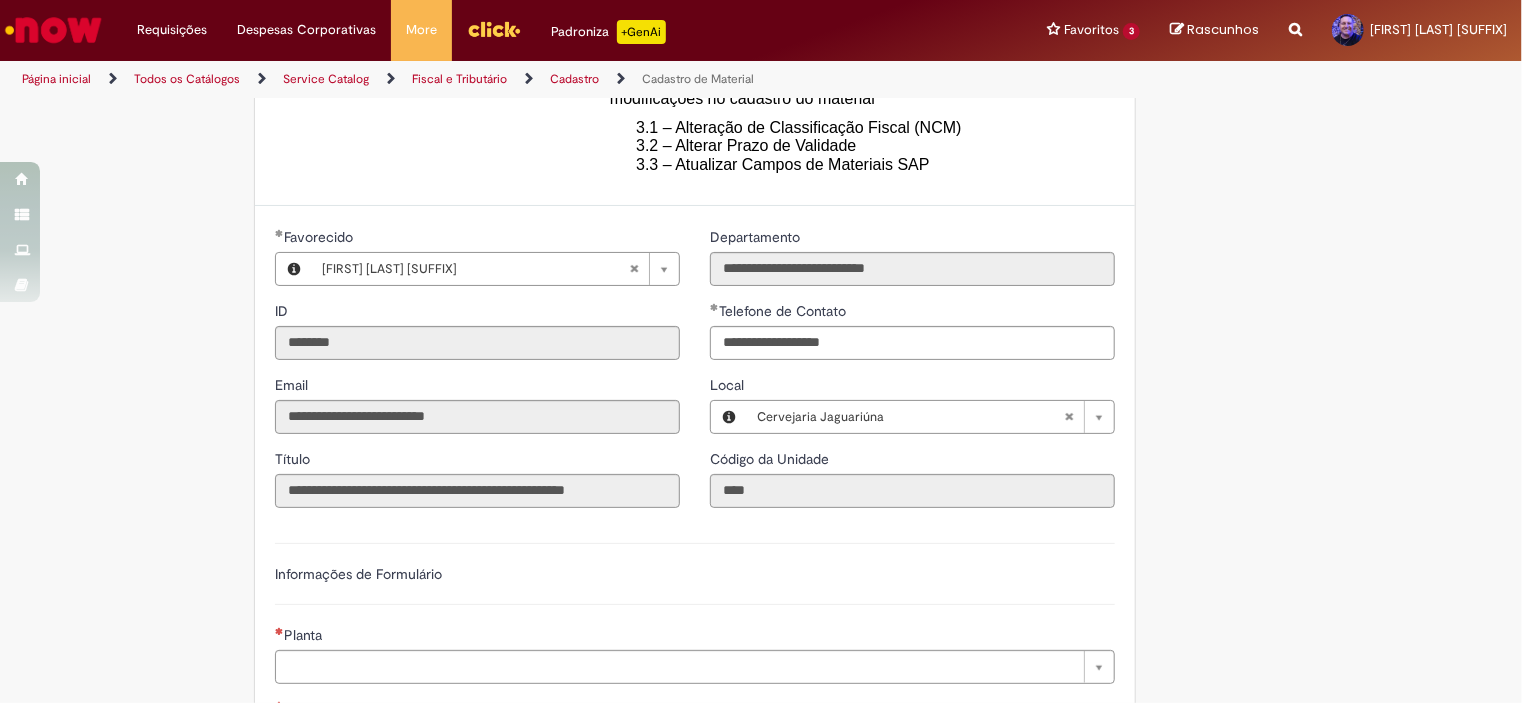 scroll, scrollTop: 900, scrollLeft: 0, axis: vertical 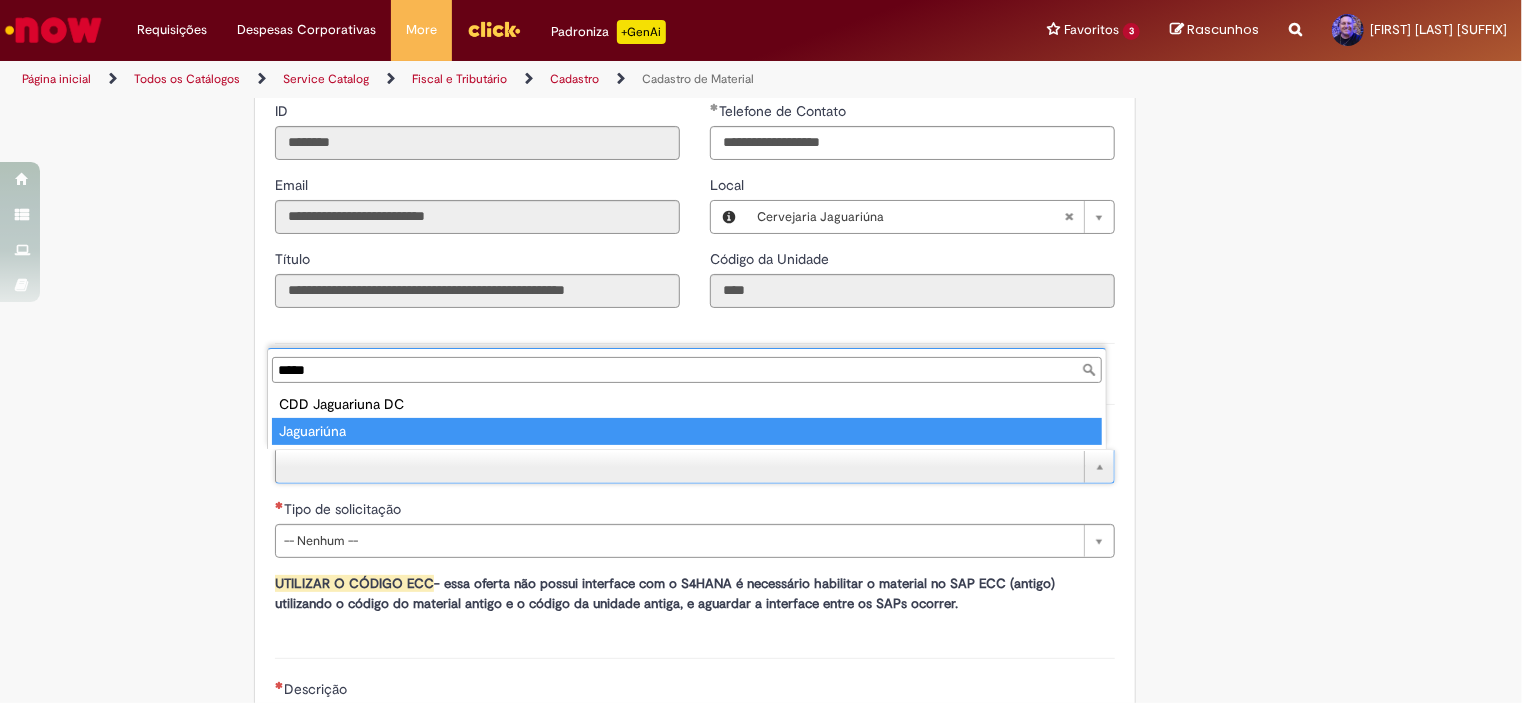 type on "*****" 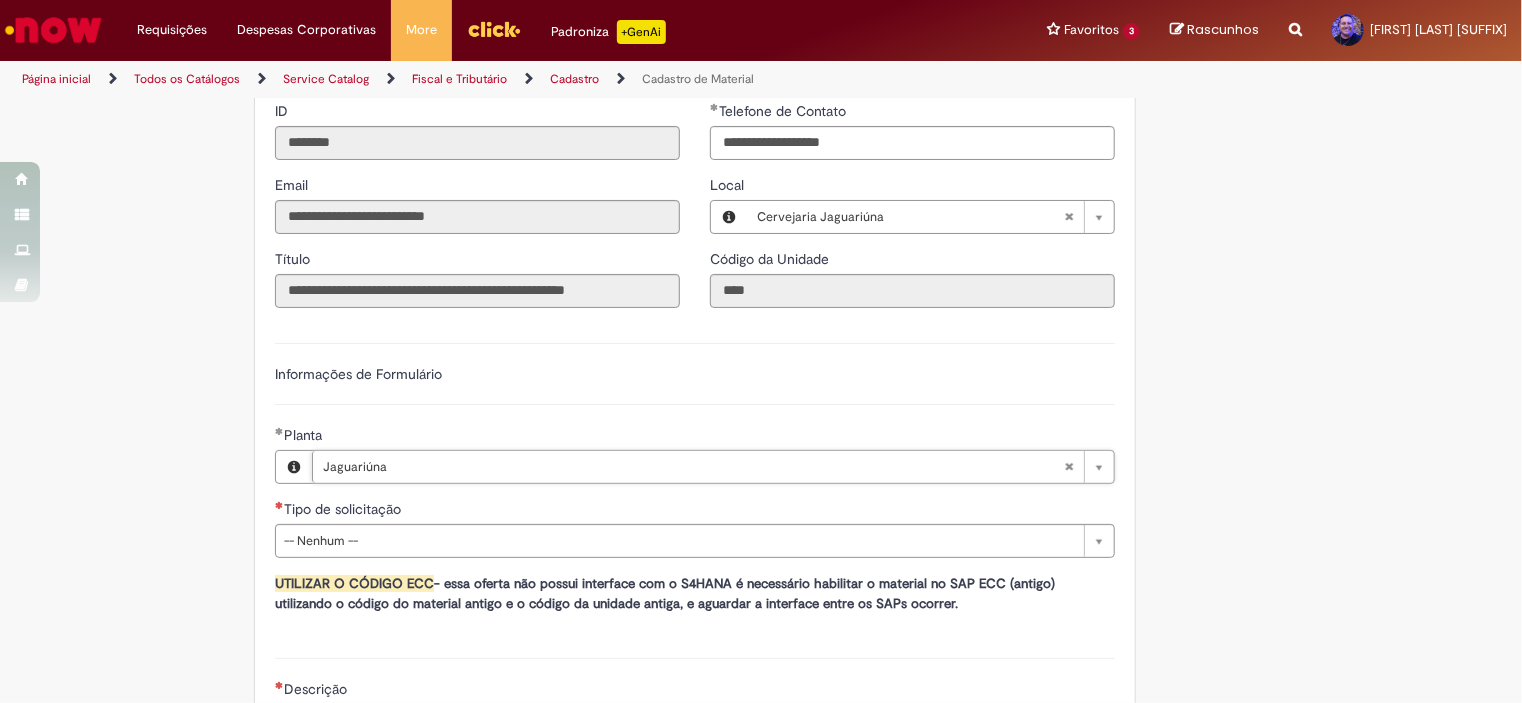 scroll, scrollTop: 1000, scrollLeft: 0, axis: vertical 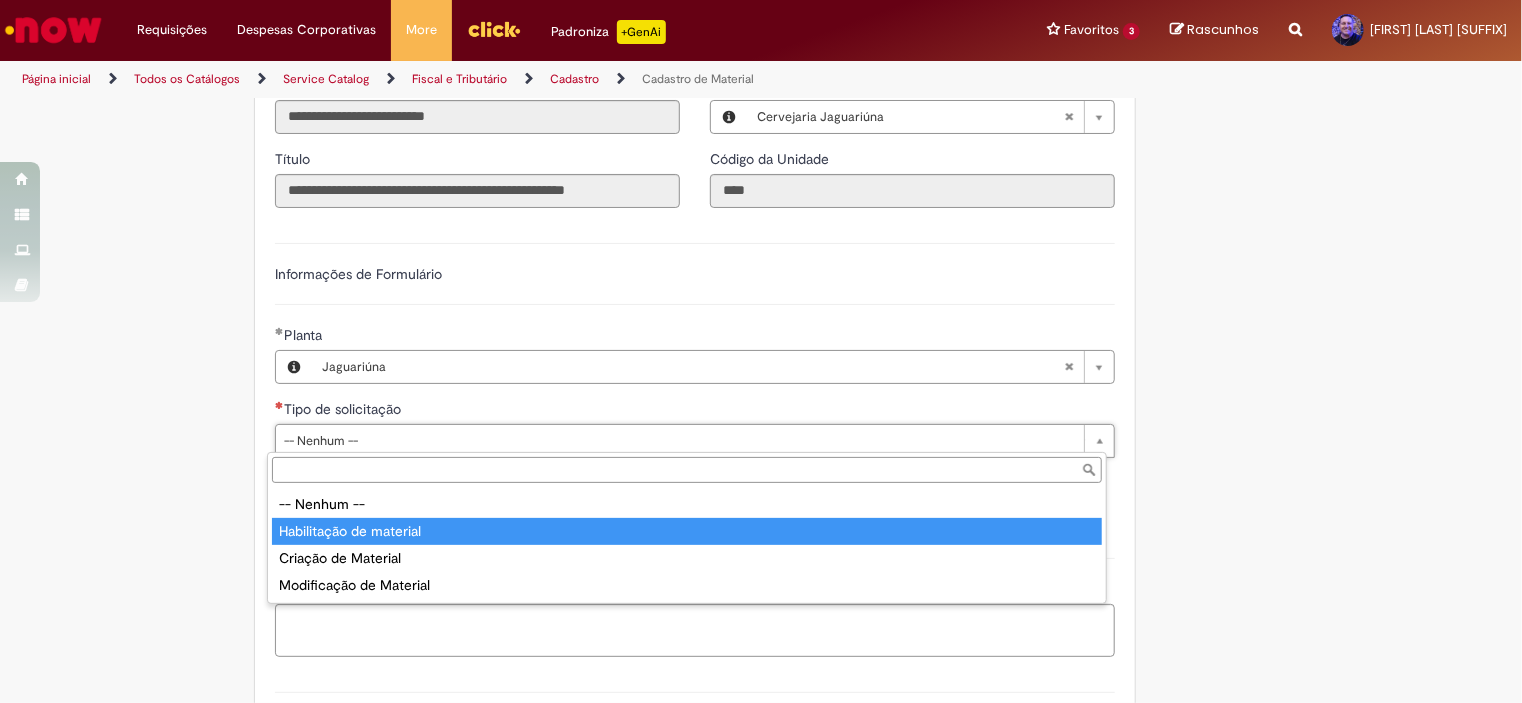 type on "**********" 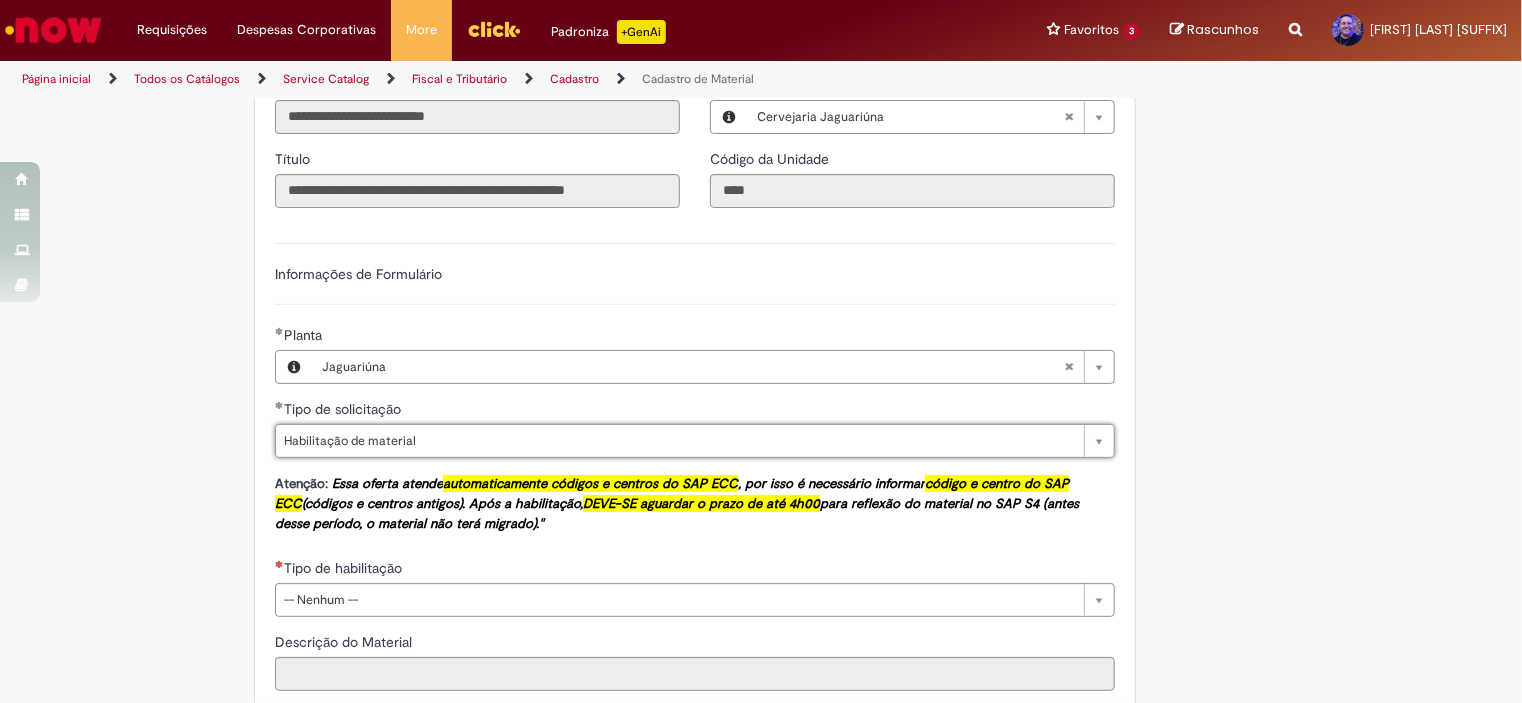 scroll, scrollTop: 1200, scrollLeft: 0, axis: vertical 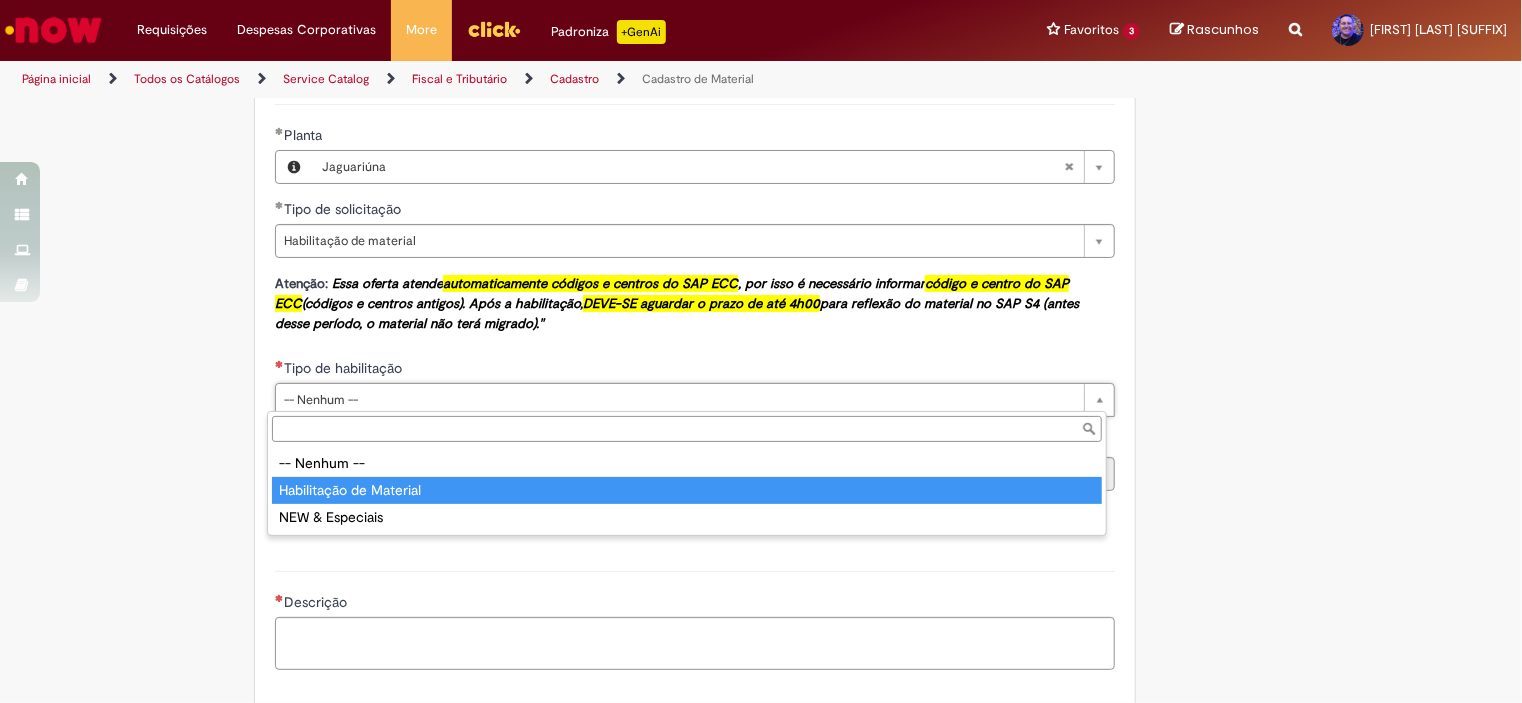 type on "**********" 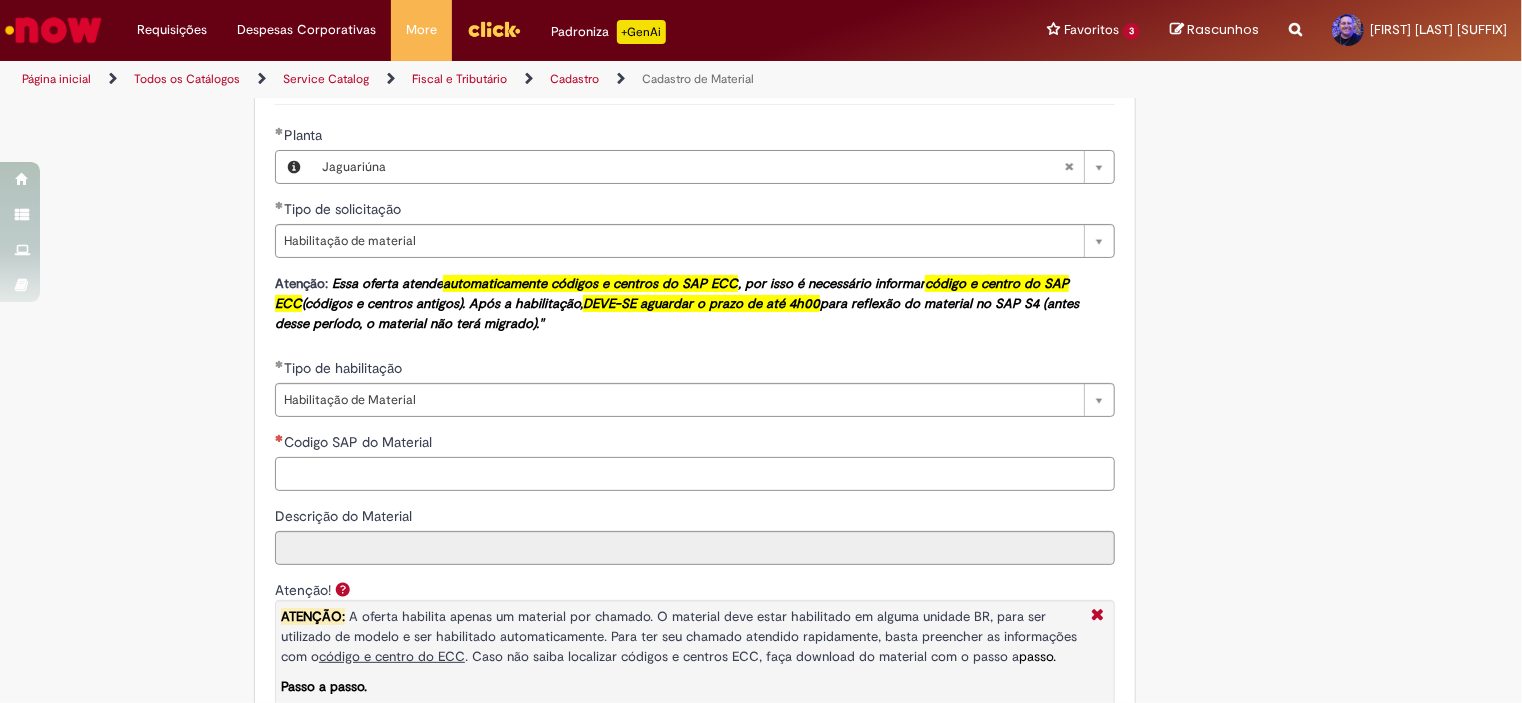 click on "Codigo SAP do Material" at bounding box center [695, 474] 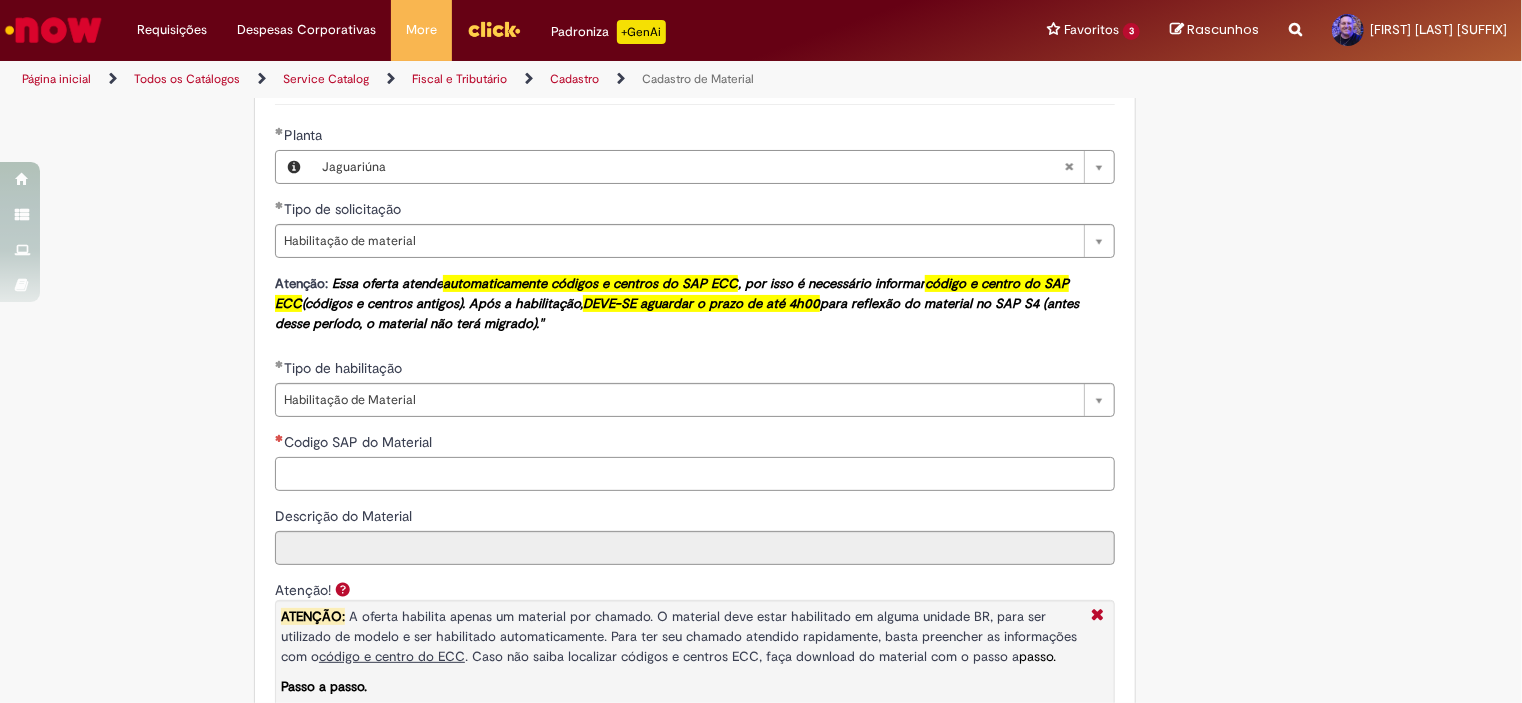 paste on "********" 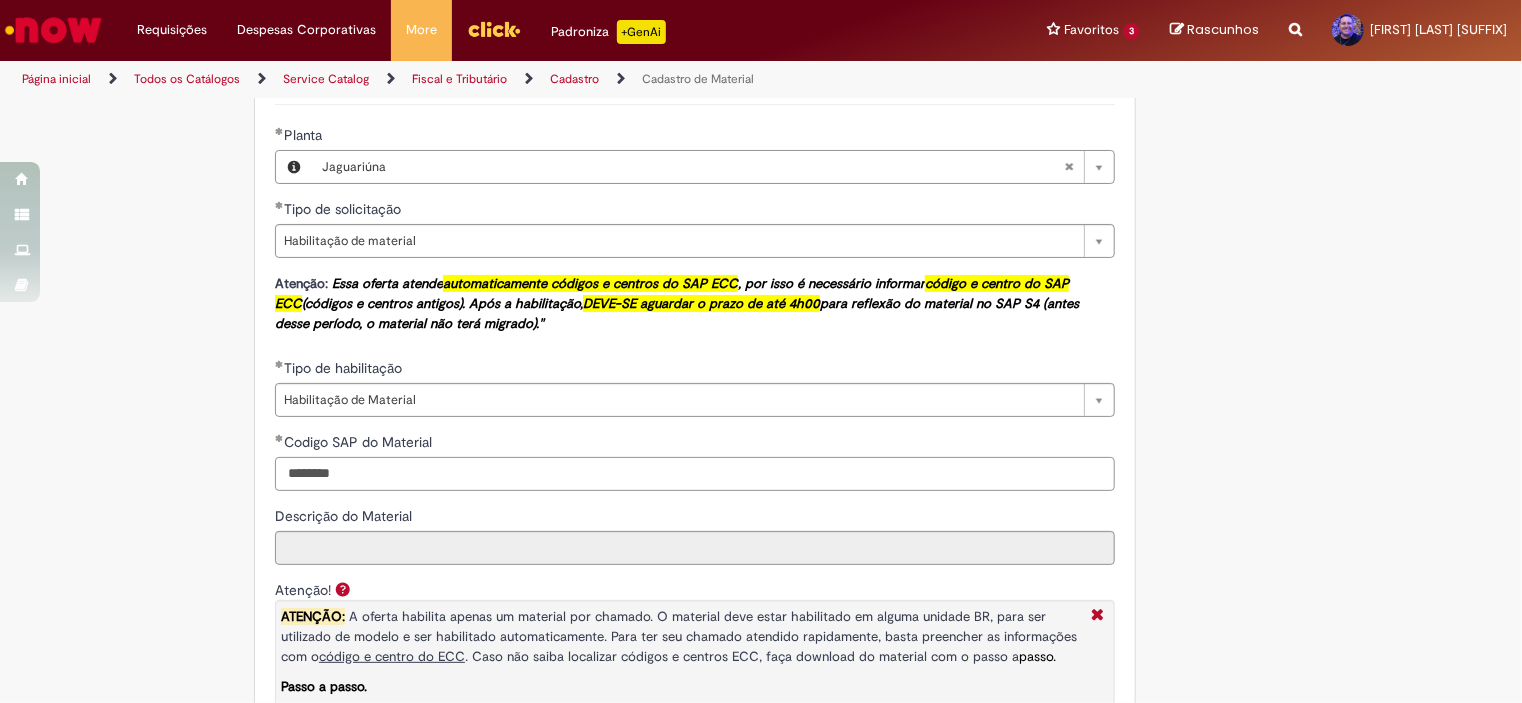 scroll, scrollTop: 1400, scrollLeft: 0, axis: vertical 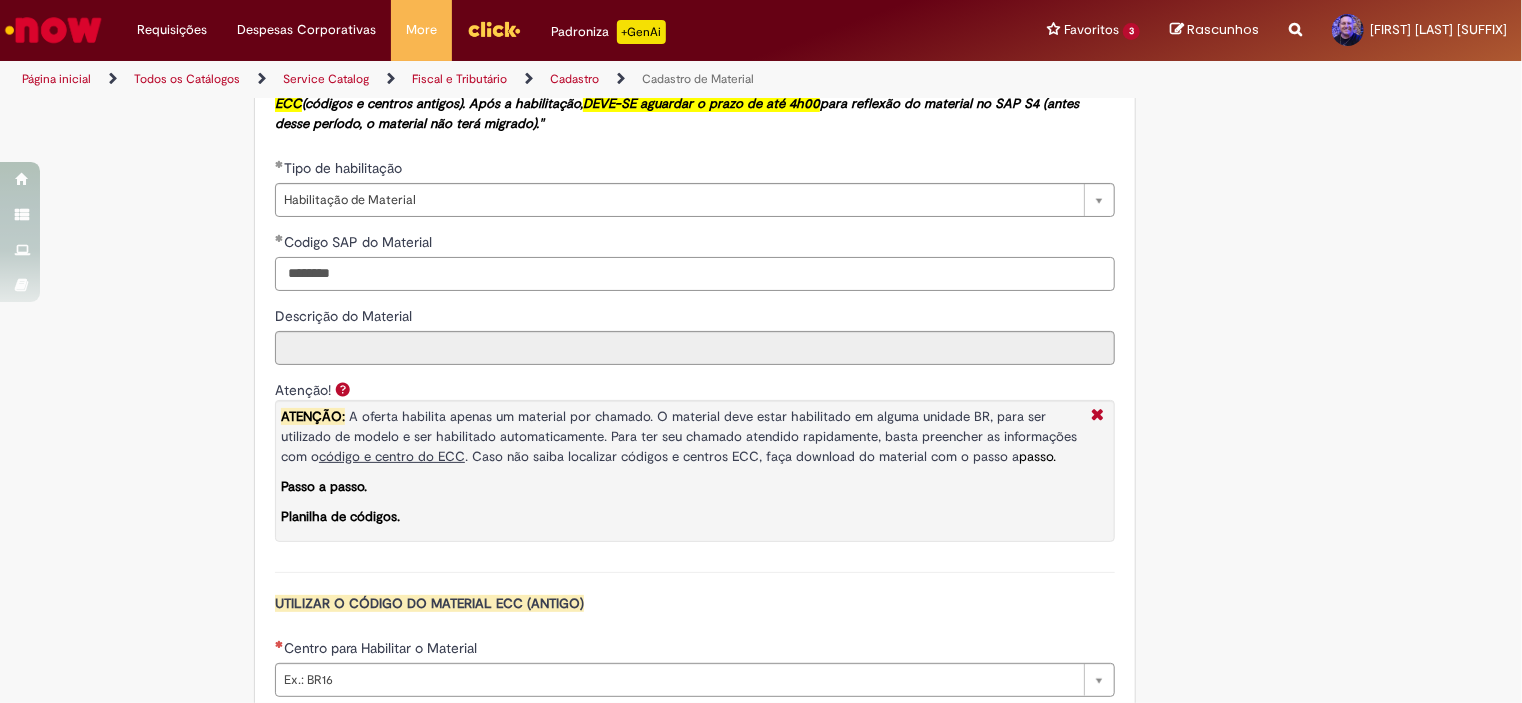 type on "********" 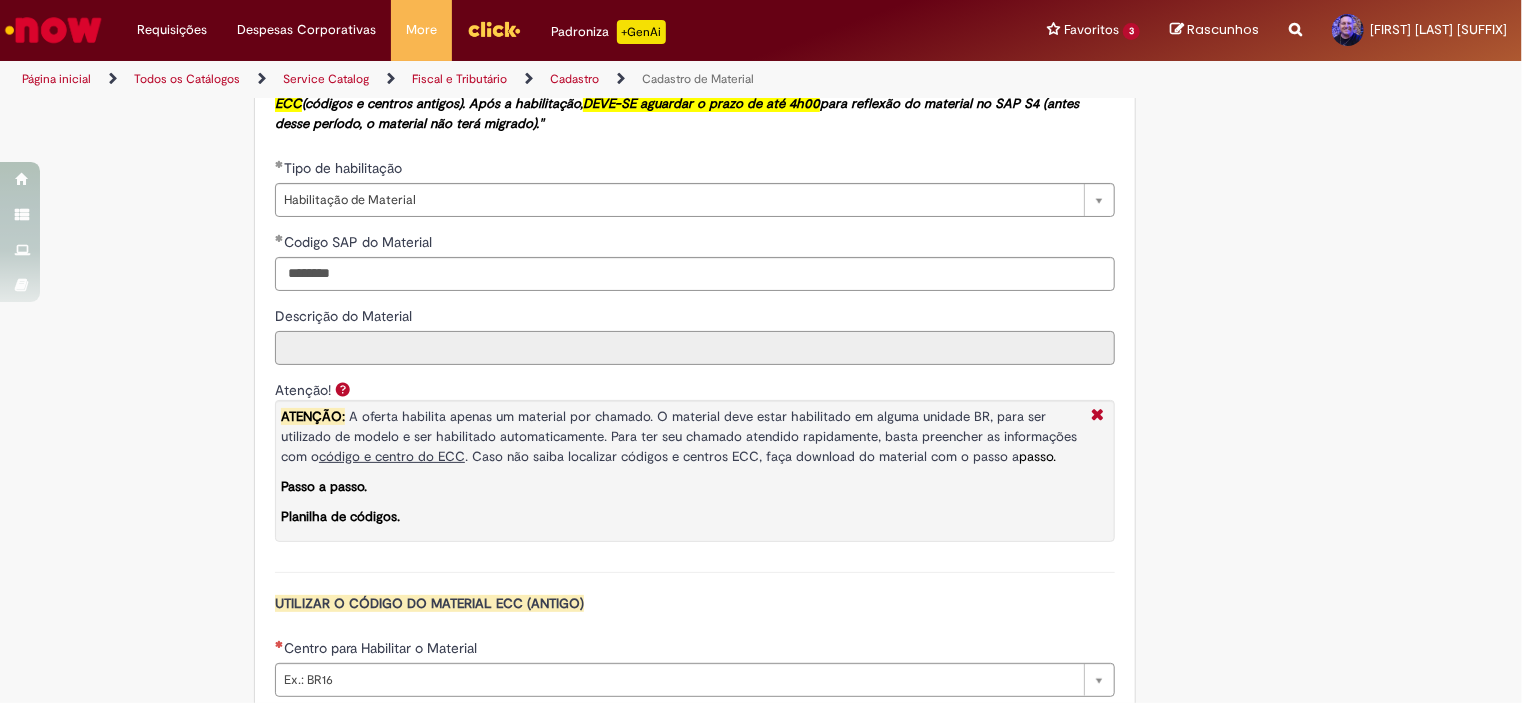 click on "Descrição do Material" at bounding box center (695, 348) 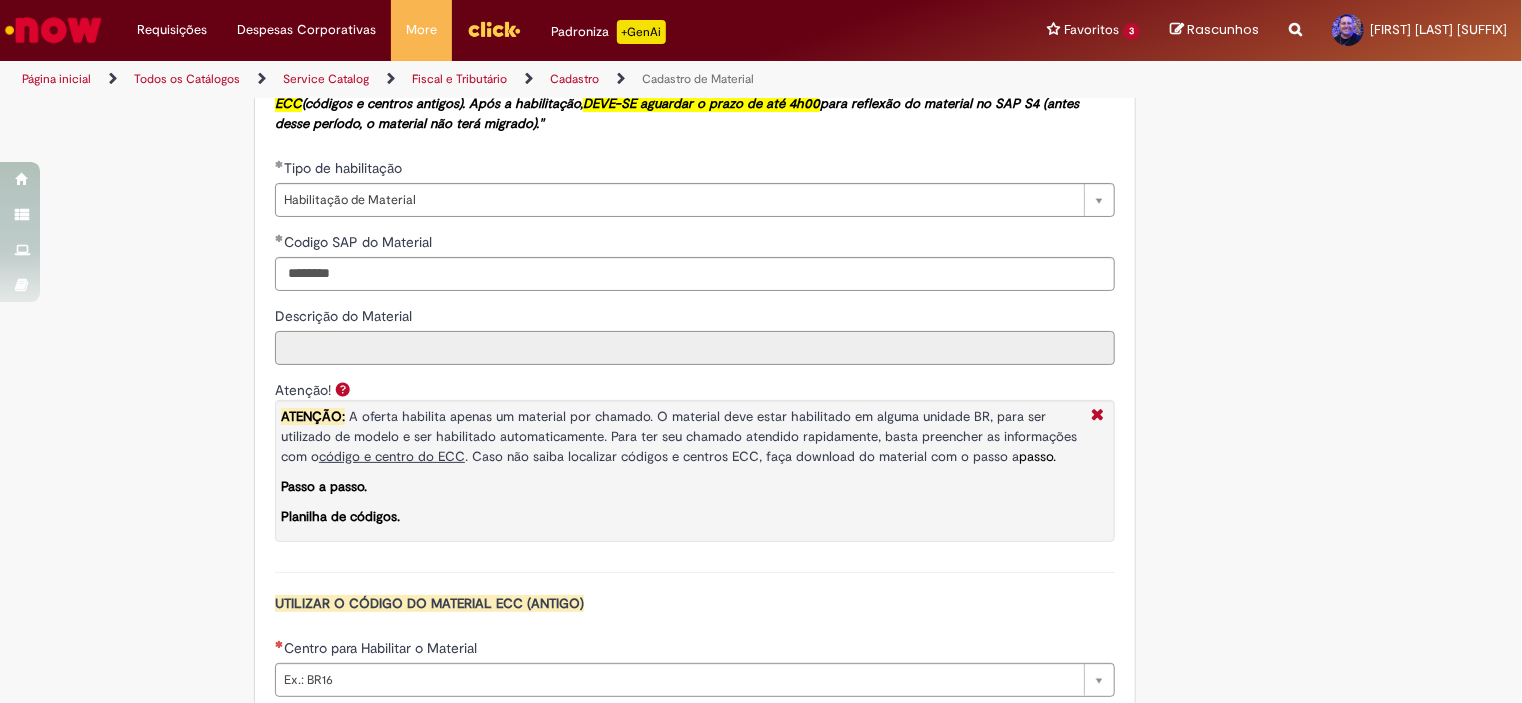 scroll, scrollTop: 1700, scrollLeft: 0, axis: vertical 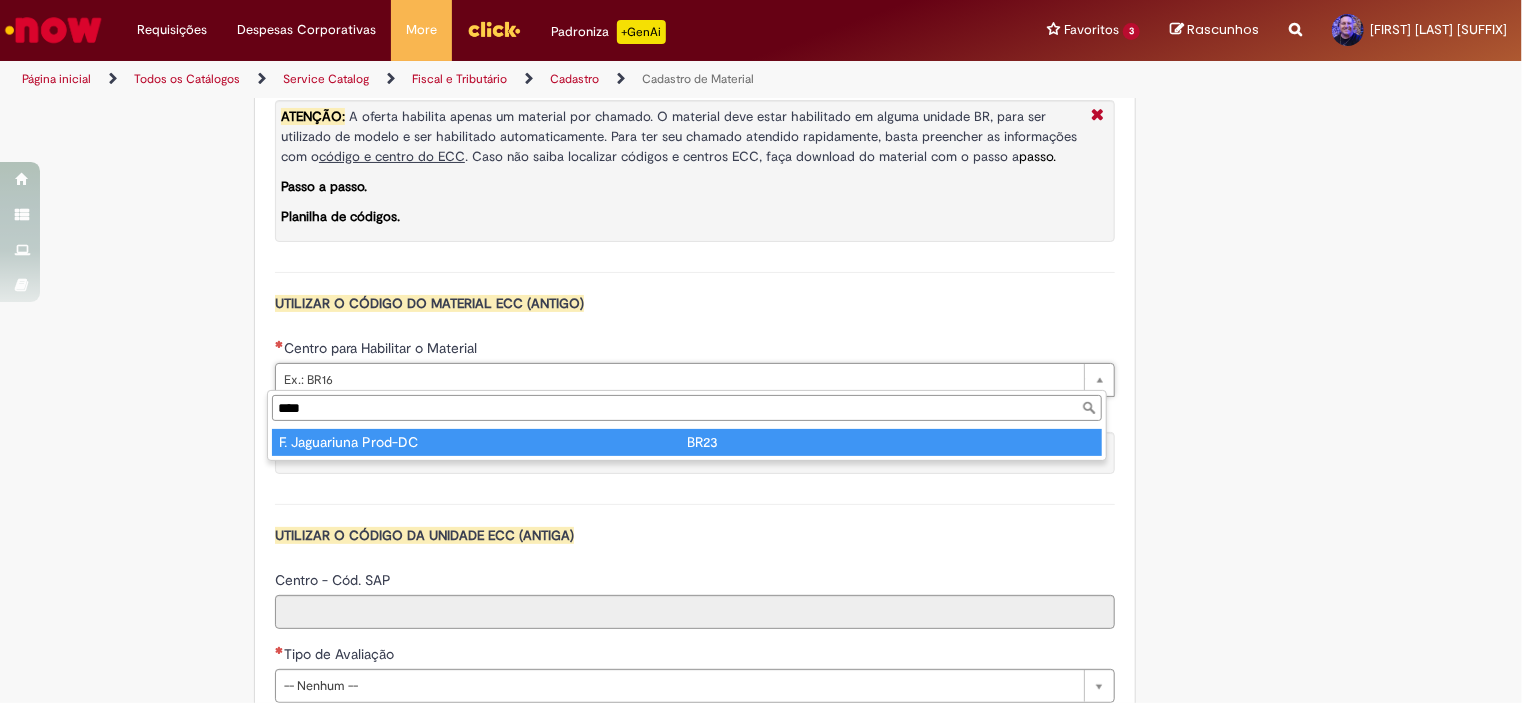 type on "****" 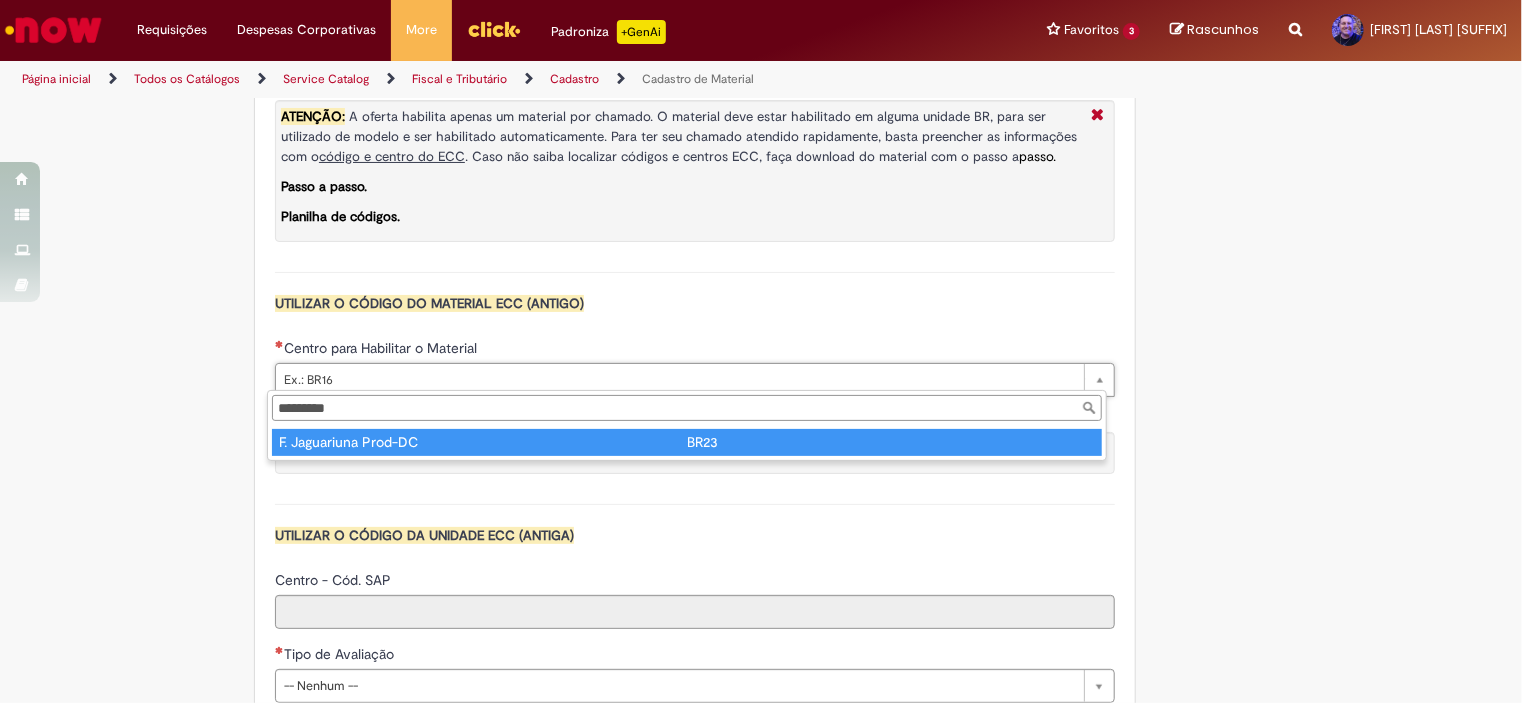 type on "****" 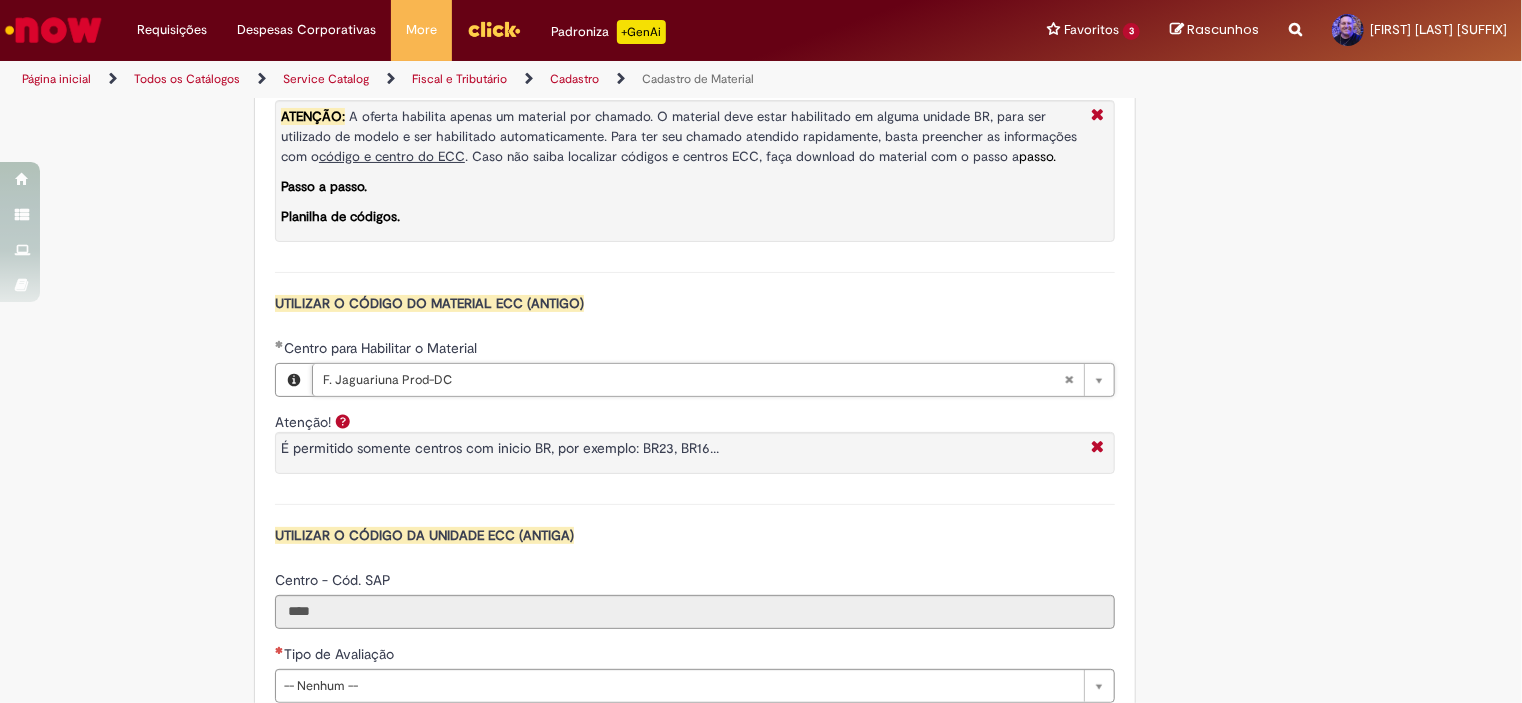 scroll, scrollTop: 1900, scrollLeft: 0, axis: vertical 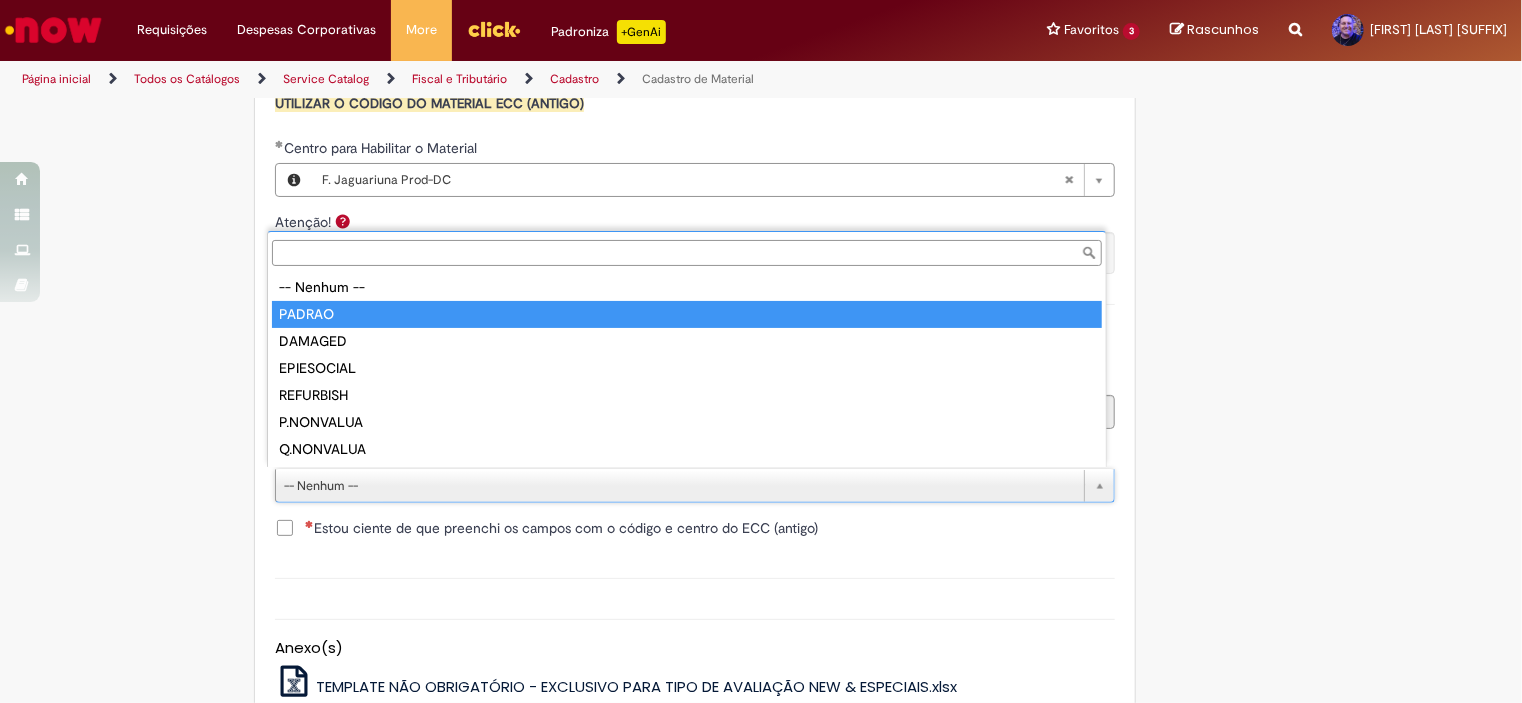 type on "******" 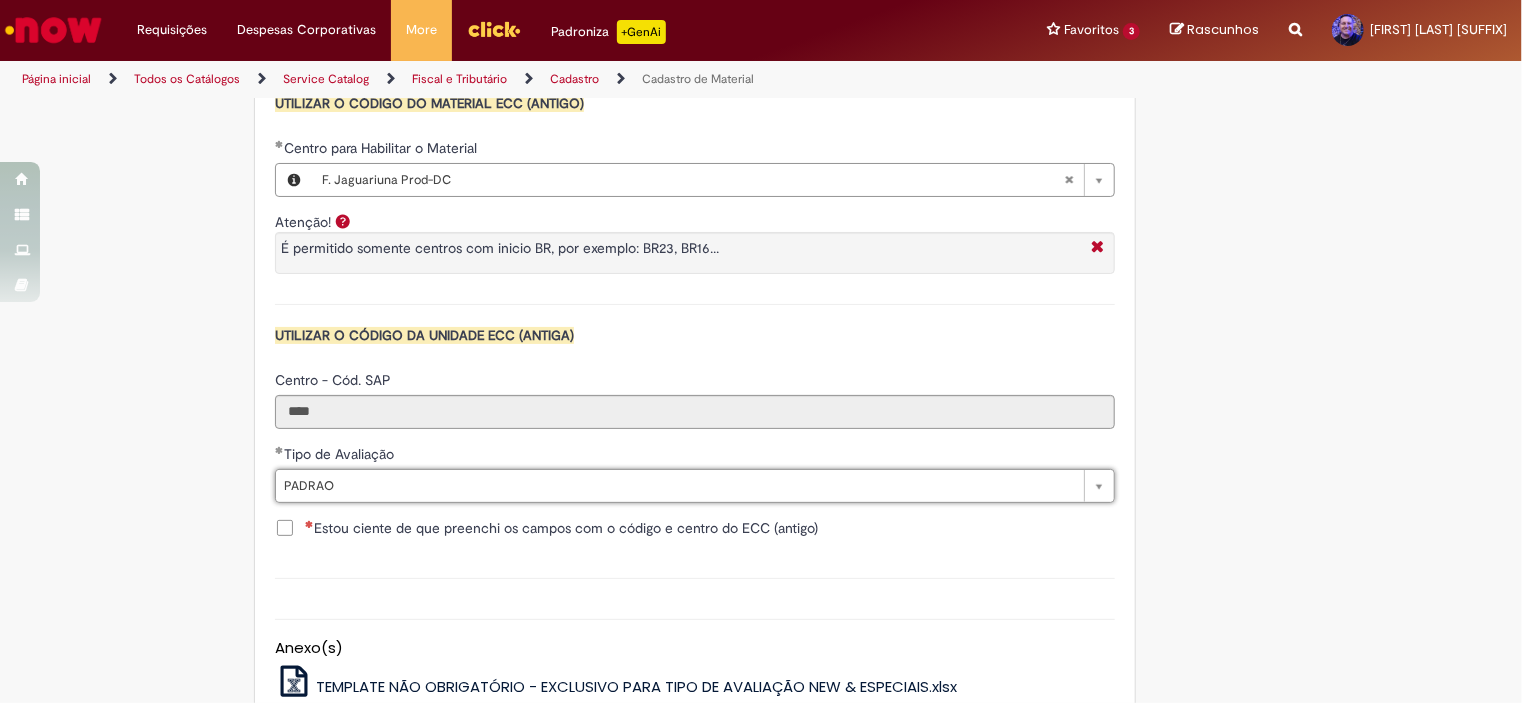 click on "Adicionar a Favoritos
Cadastro de Material
Oferta destinada à solicitações relacionadas ao cadastro de materiais.
Criação de Material  – Tipo de Solicitação destinada para criação de novos códigos dos materiais abaixo:       1.1 – Embalagem Retornável (Ativo de Giro)       1.2 – Embalagem Não Retornável        1.3 – Matéria prima       1.4 – Marketing       1.5 – Cadastro de Protótipo CIT (Cadastro exclusivo do CIT)
Habilitação  – Tipo de Solicitação destinada a Habilitação dos Materiais       2.1 – Habilitação de Material       2.2 - Habilitar Tipo de Avaliação New & Especiais
ATENÇÃO CÓDIGO ECC!   Para solicitação de  HABILITAÇÃO DE MATERIAL  É NECESSÁRIO INFORMAR O CÓDIGO DO  MATERIAL E UNIDADE DO  ECC
NÃO  ocorre.
ATENÇÃO INTERFACE!
Modificação" at bounding box center [761, -442] 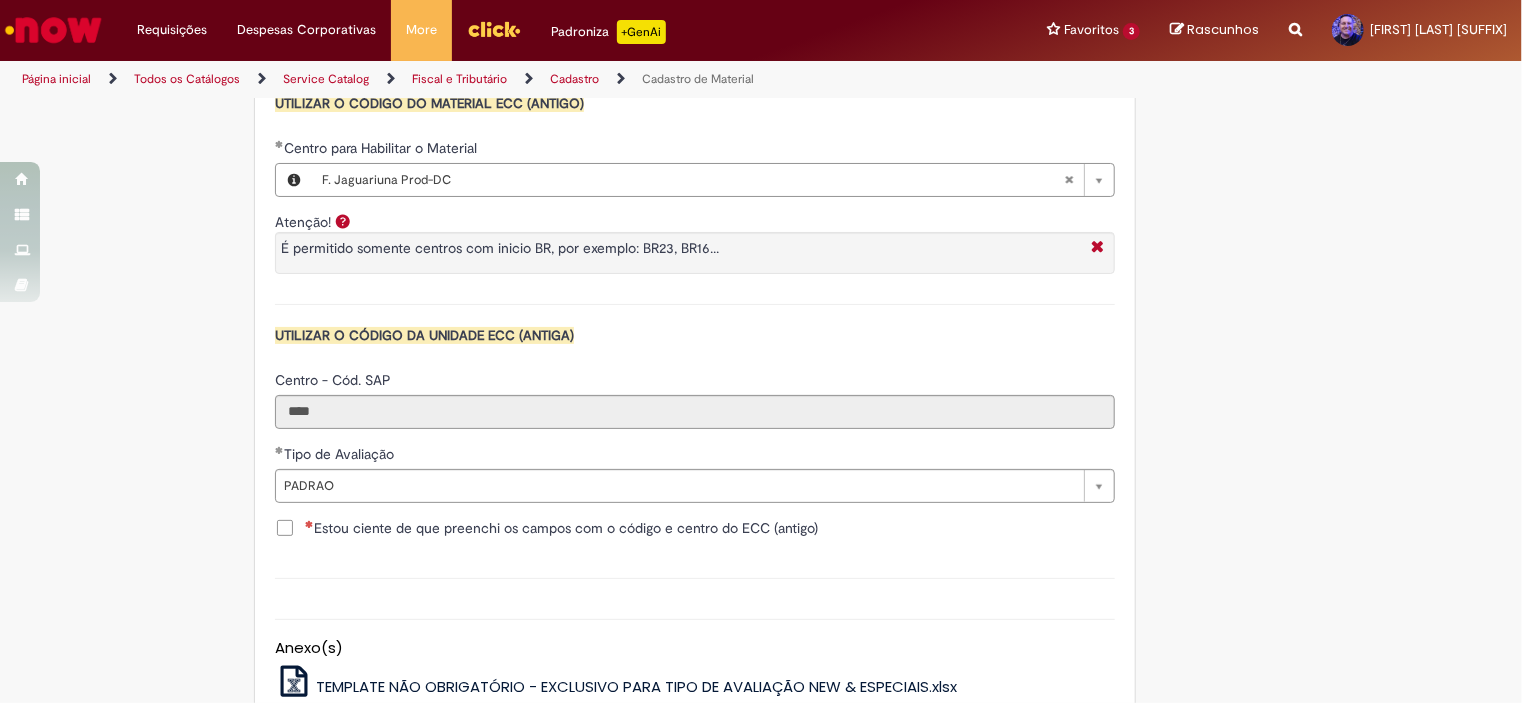 click on "Estou ciente de que preenchi os campos com o código e centro do ECC  (antigo)" at bounding box center [546, 528] 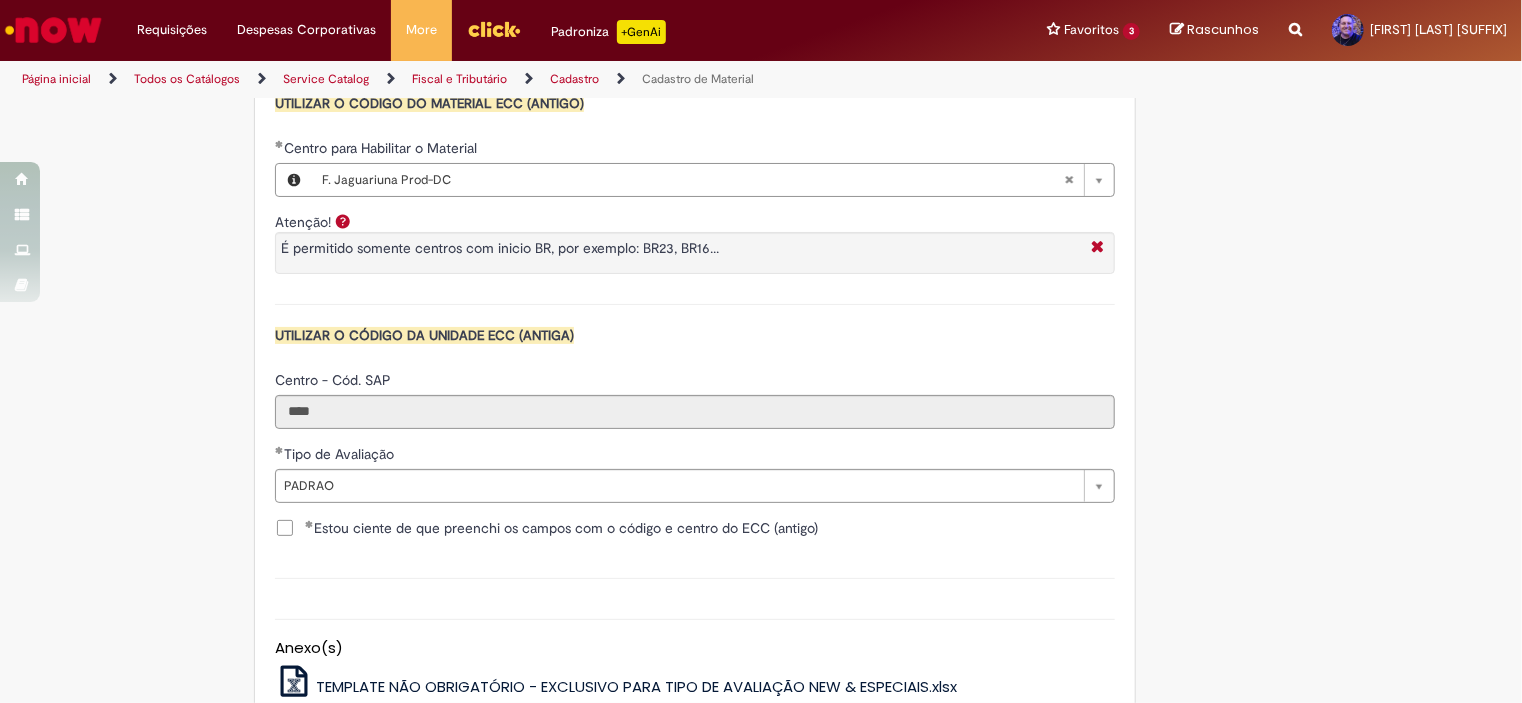 scroll, scrollTop: 2100, scrollLeft: 0, axis: vertical 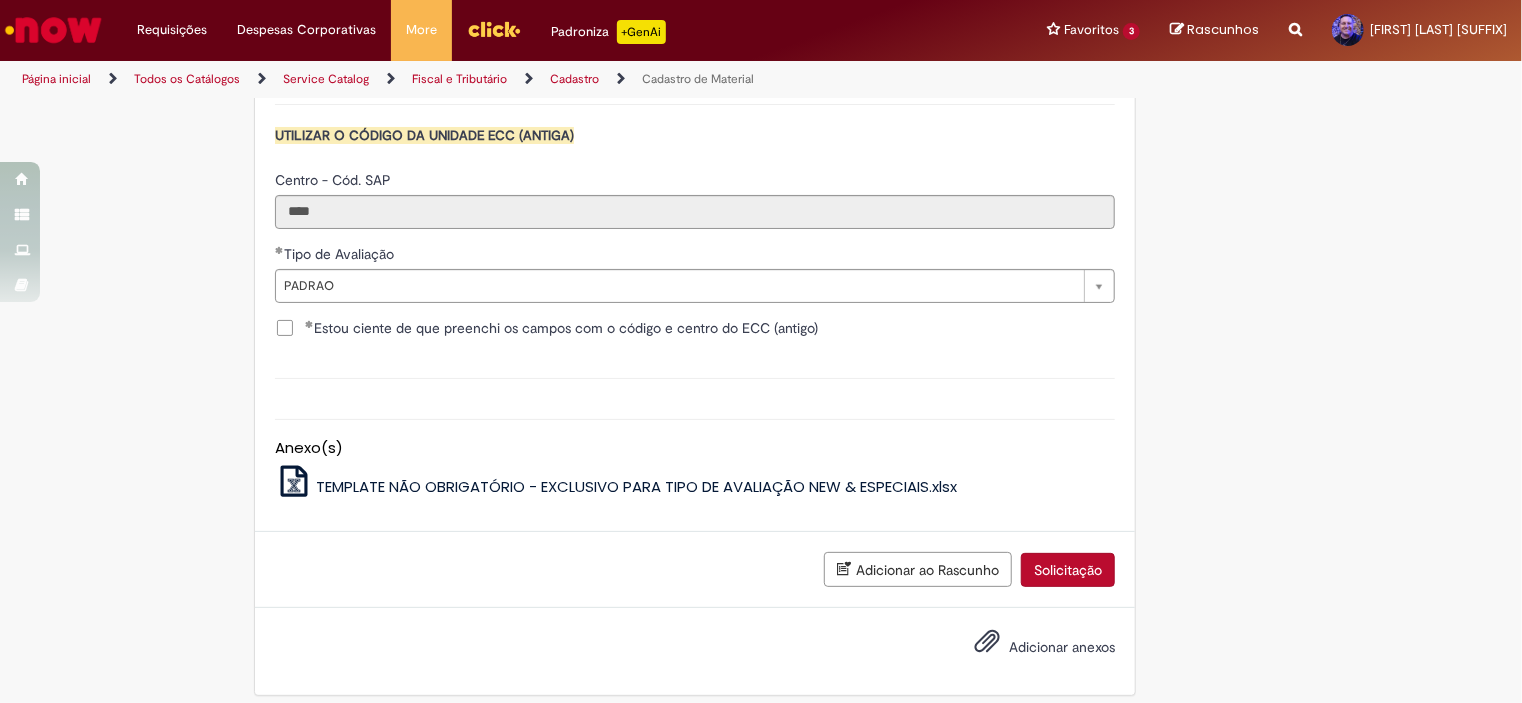click on "Solicitação" at bounding box center (1068, 570) 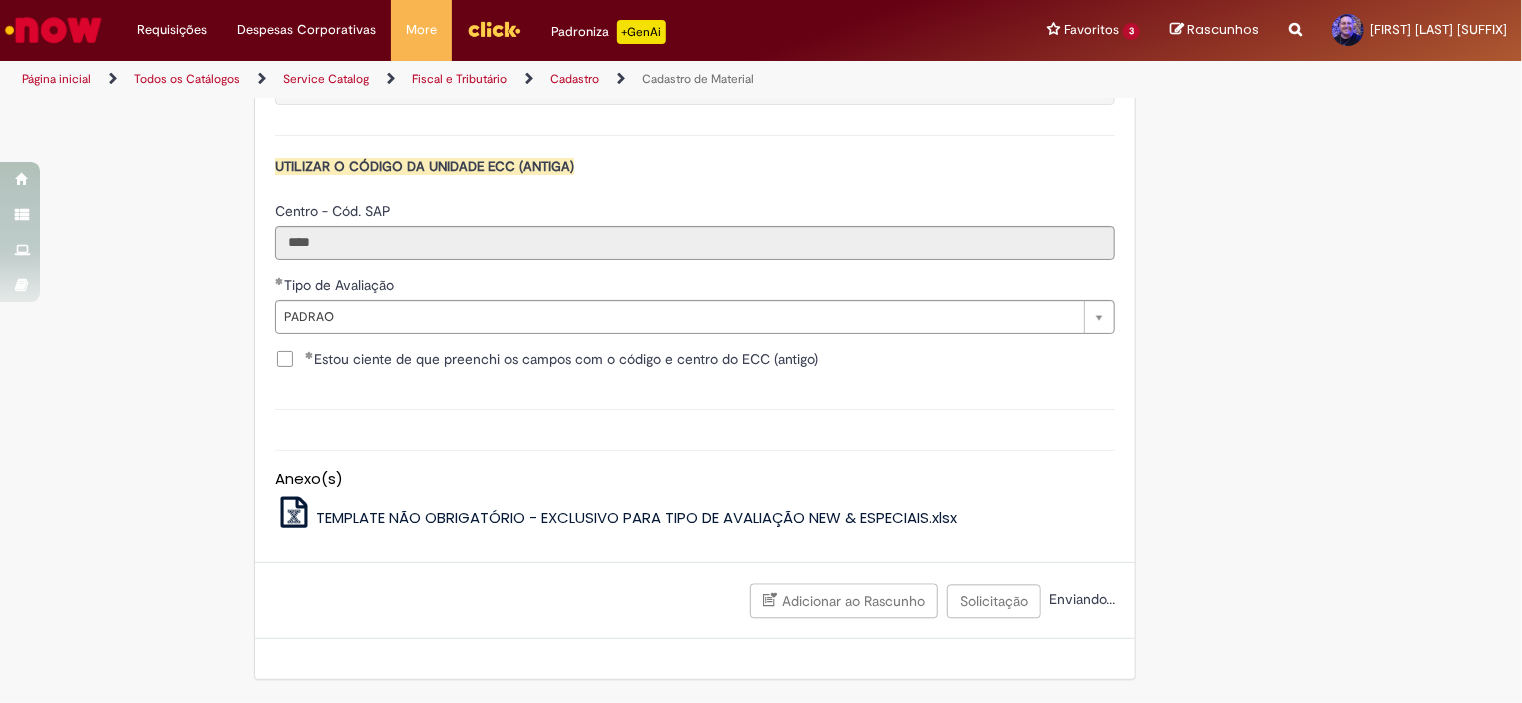 scroll, scrollTop: 2063, scrollLeft: 0, axis: vertical 